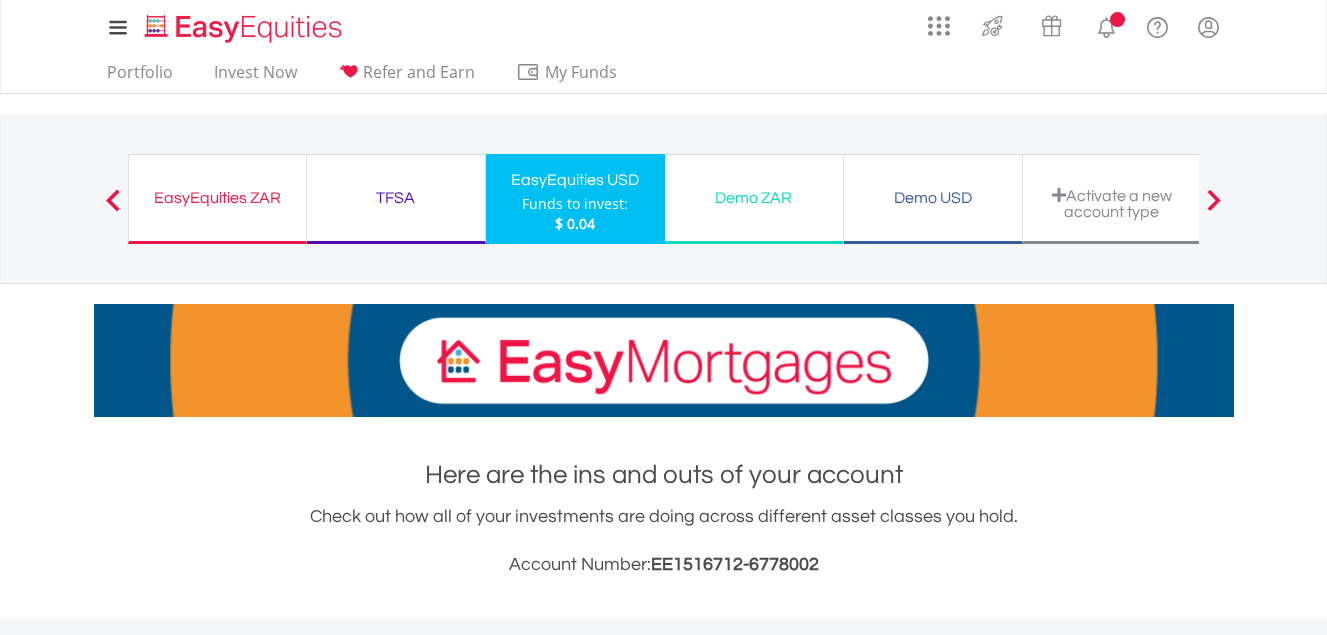scroll, scrollTop: 600, scrollLeft: 0, axis: vertical 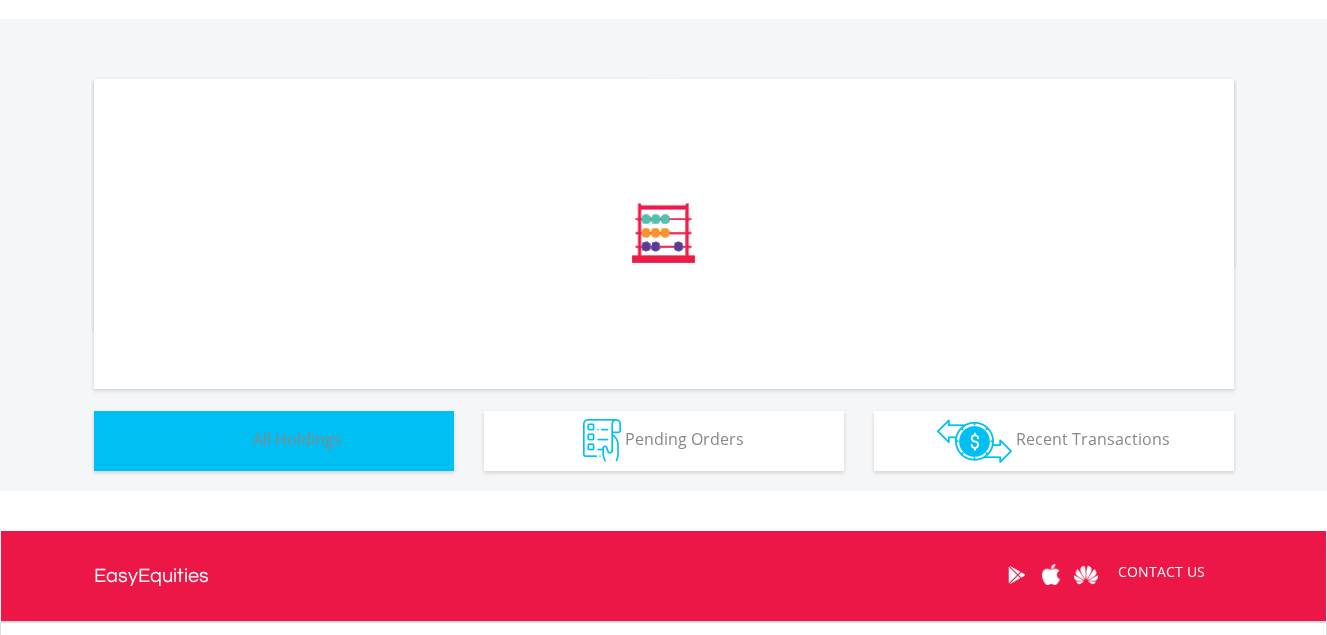 click on "Holdings
All Holdings" at bounding box center [274, 441] 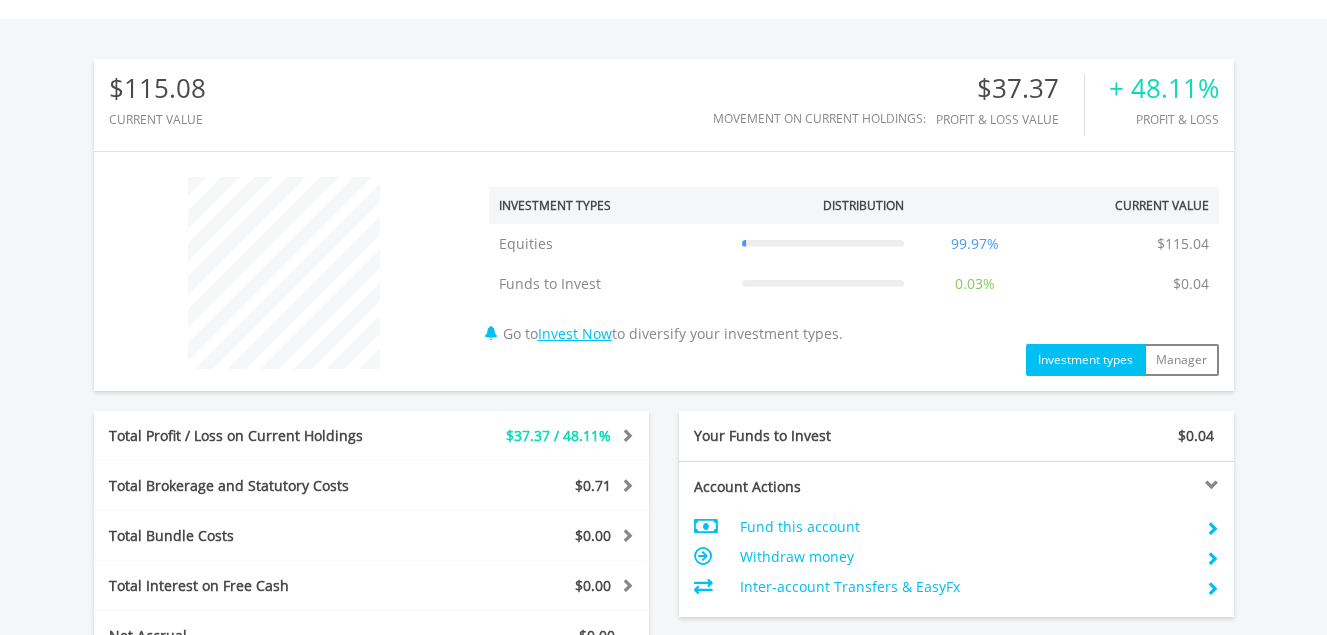 scroll, scrollTop: 580, scrollLeft: 0, axis: vertical 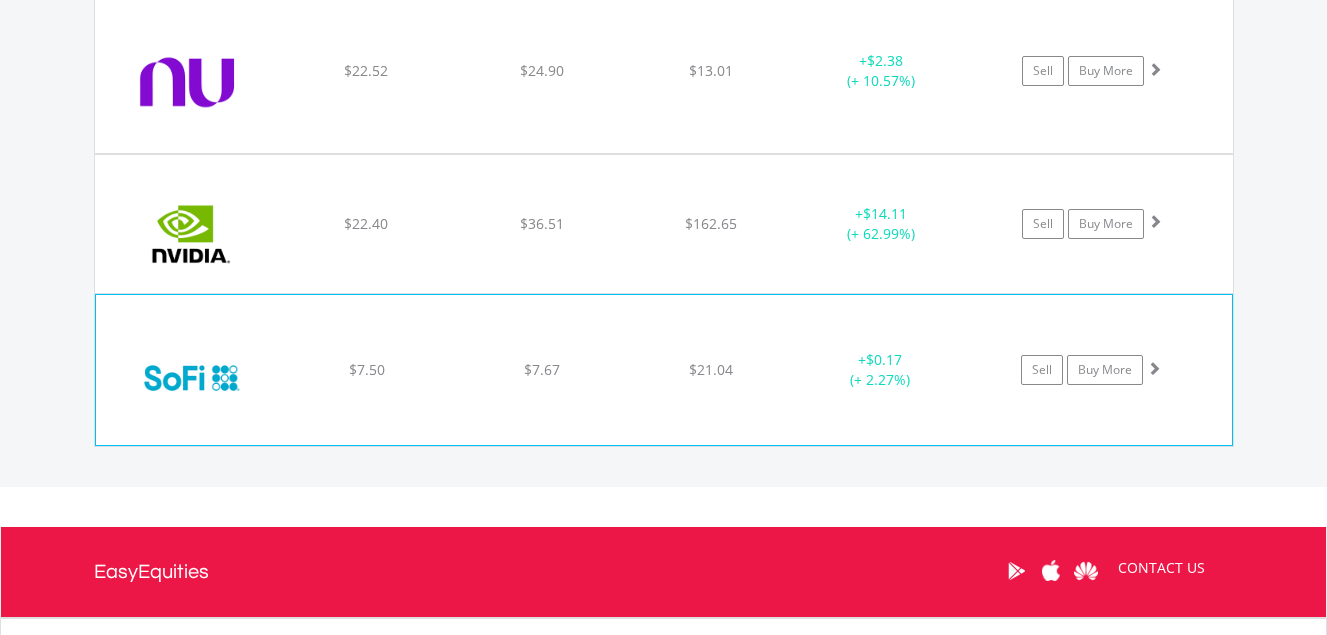 click on "﻿
SoFi Technologies
$7.50
$7.67
$21.04
+  $0.17 (+ 2.27%)
Sell
Buy More" at bounding box center [664, -81] 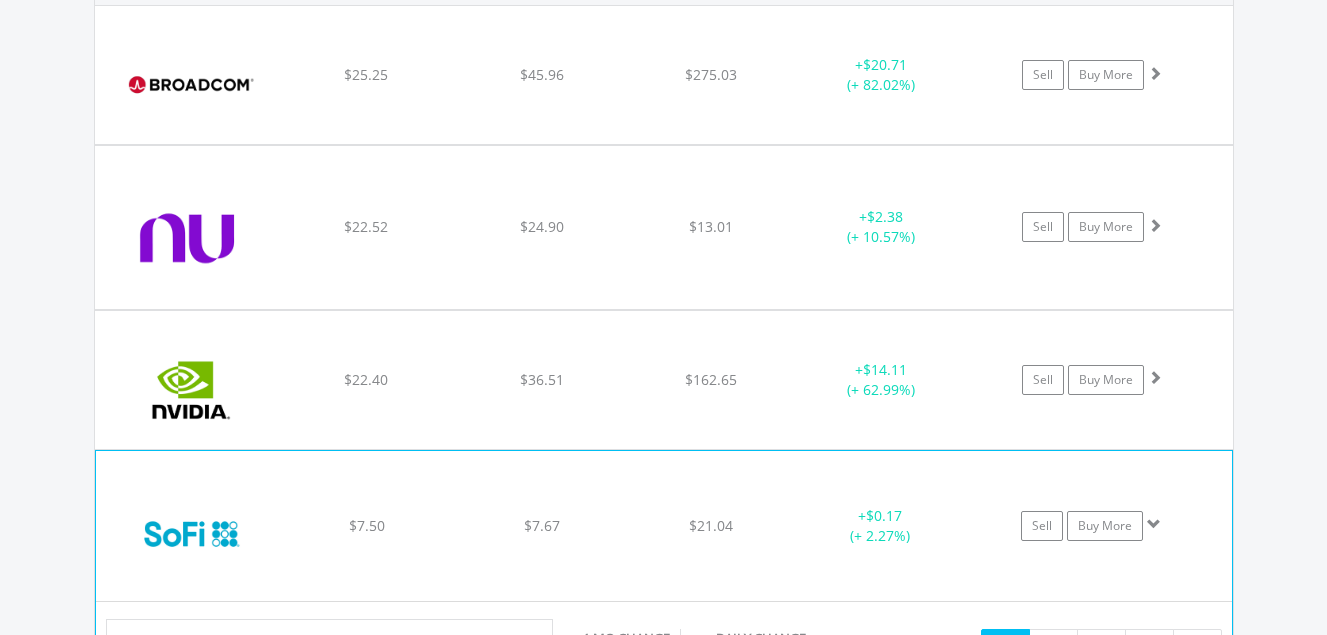 scroll, scrollTop: 1452, scrollLeft: 0, axis: vertical 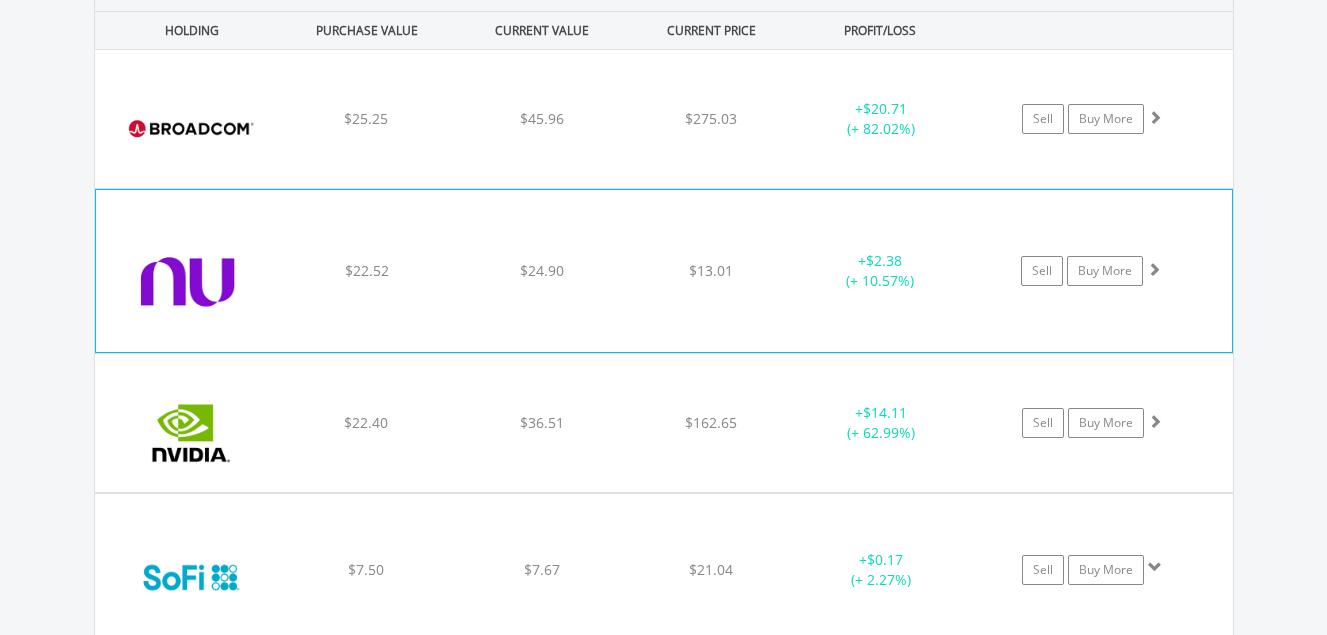 click on "﻿
NU Holdings Ltd/Cayman Islands
$22.52
$24.90
$13.01
+  $2.38 (+ 10.57%)
Sell
Buy More" at bounding box center [664, 119] 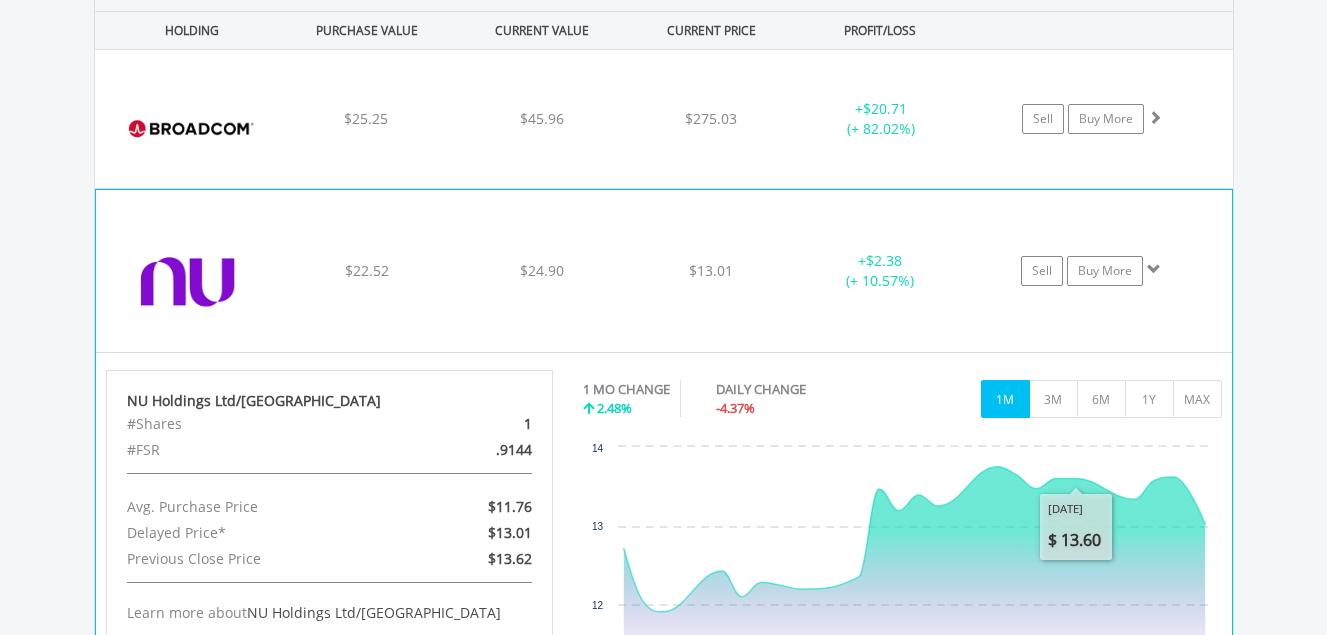 click on "﻿
NU Holdings Ltd/Cayman Islands
$22.52
$24.90
$13.01
+  $2.38 (+ 10.57%)
Sell
Buy More" at bounding box center (664, 119) 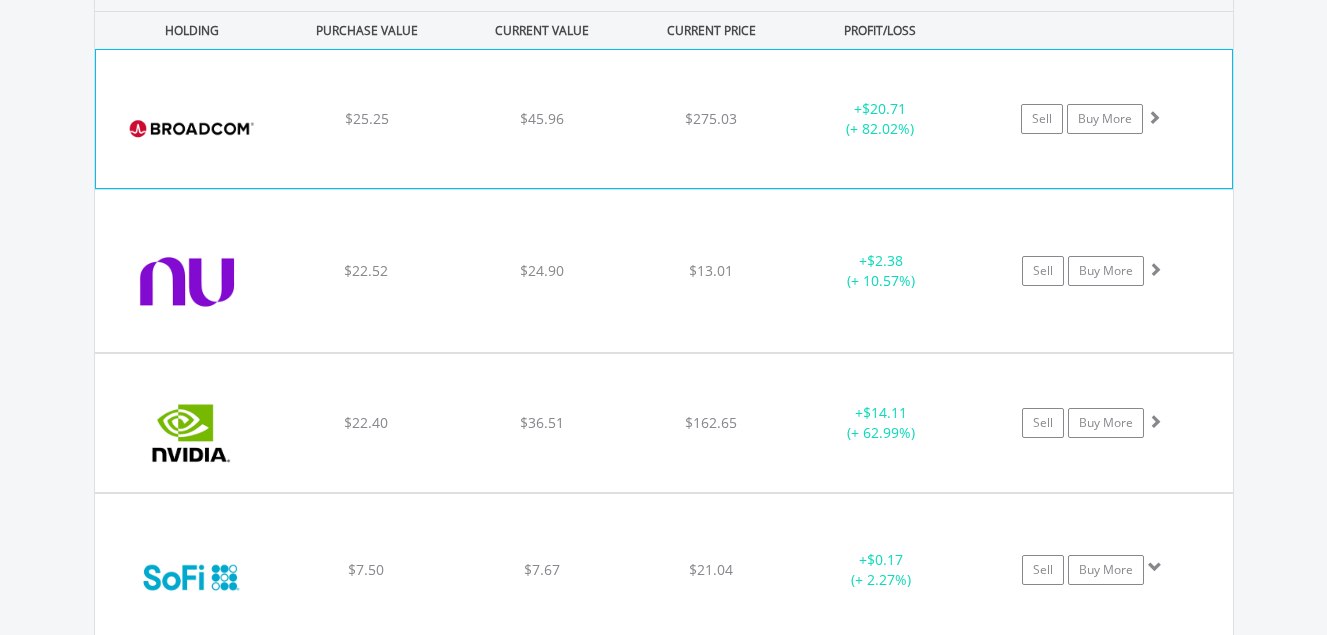 click on "﻿
Broadcom Inc
$25.25
$45.96
$275.03
+  $20.71 (+ 82.02%)
Sell
Buy More" at bounding box center (664, 119) 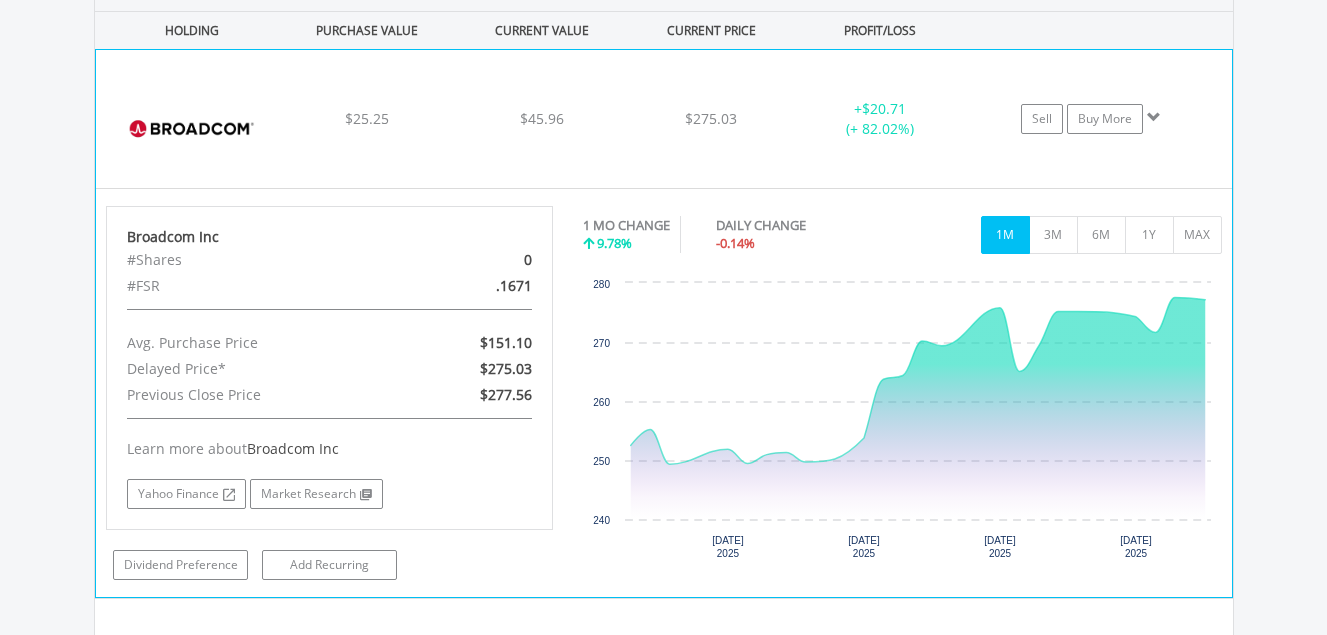 click on "﻿
Broadcom Inc
$25.25
$45.96
$275.03
+  $20.71 (+ 82.02%)
Sell
Buy More" at bounding box center (664, 119) 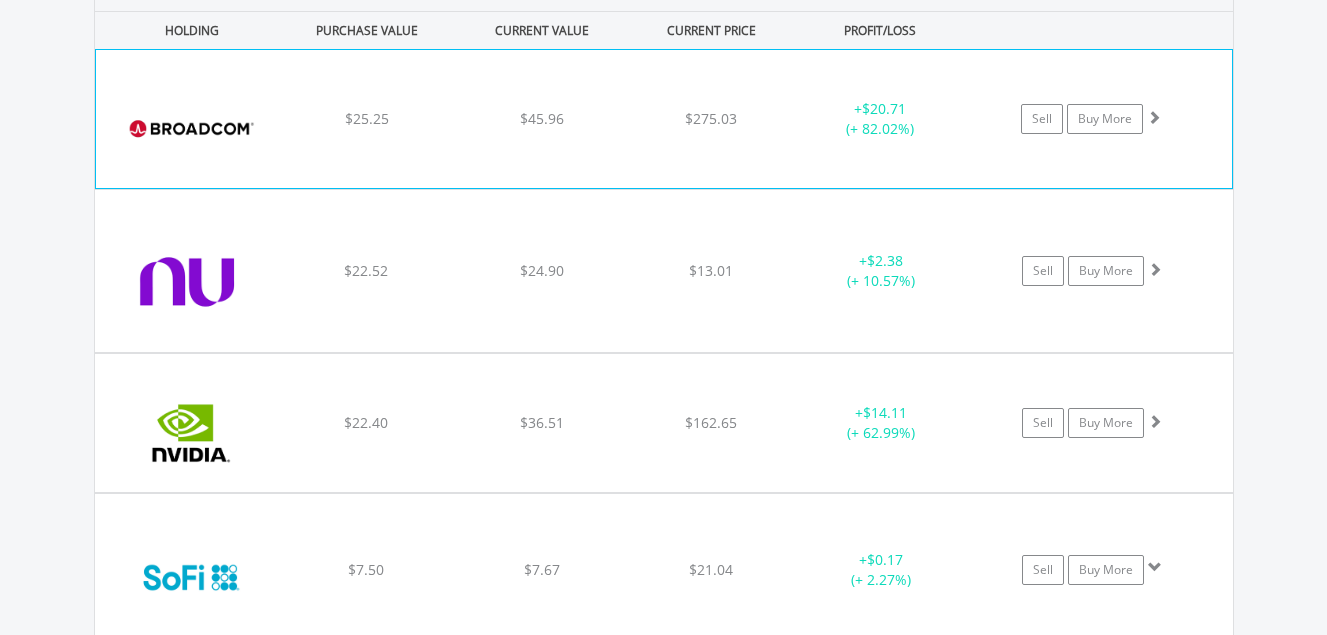 scroll, scrollTop: 1552, scrollLeft: 0, axis: vertical 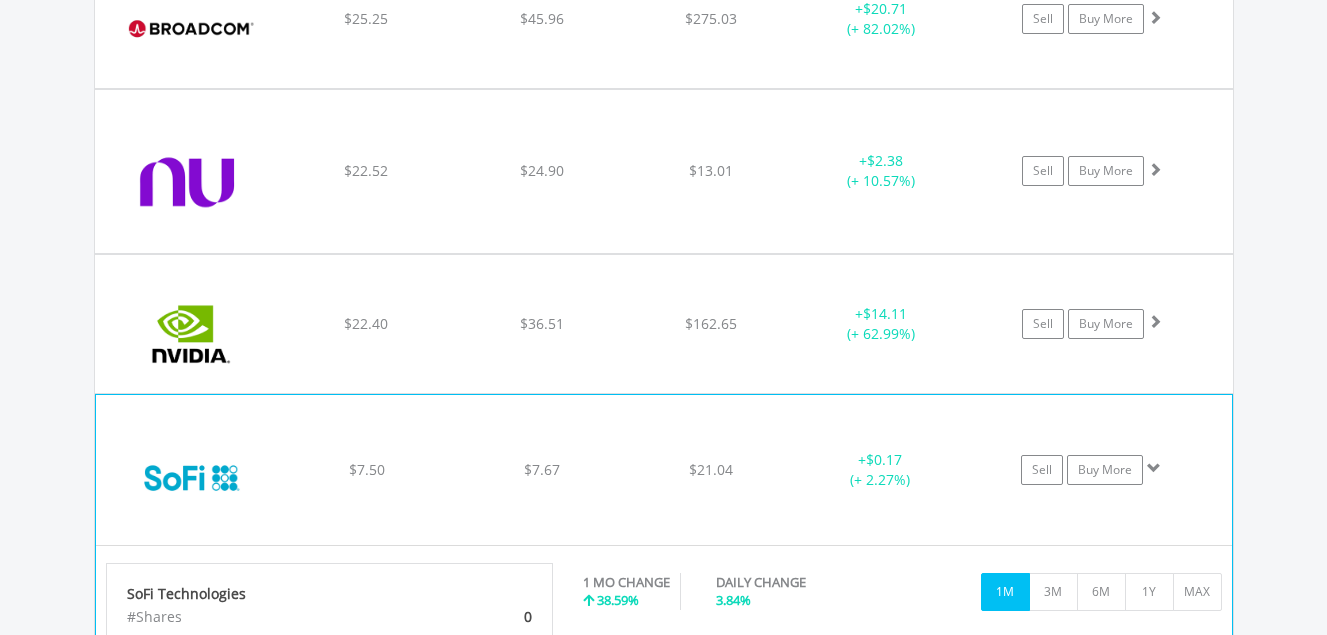 click on "+  $0.17 (+ 2.27%)" at bounding box center (881, 19) 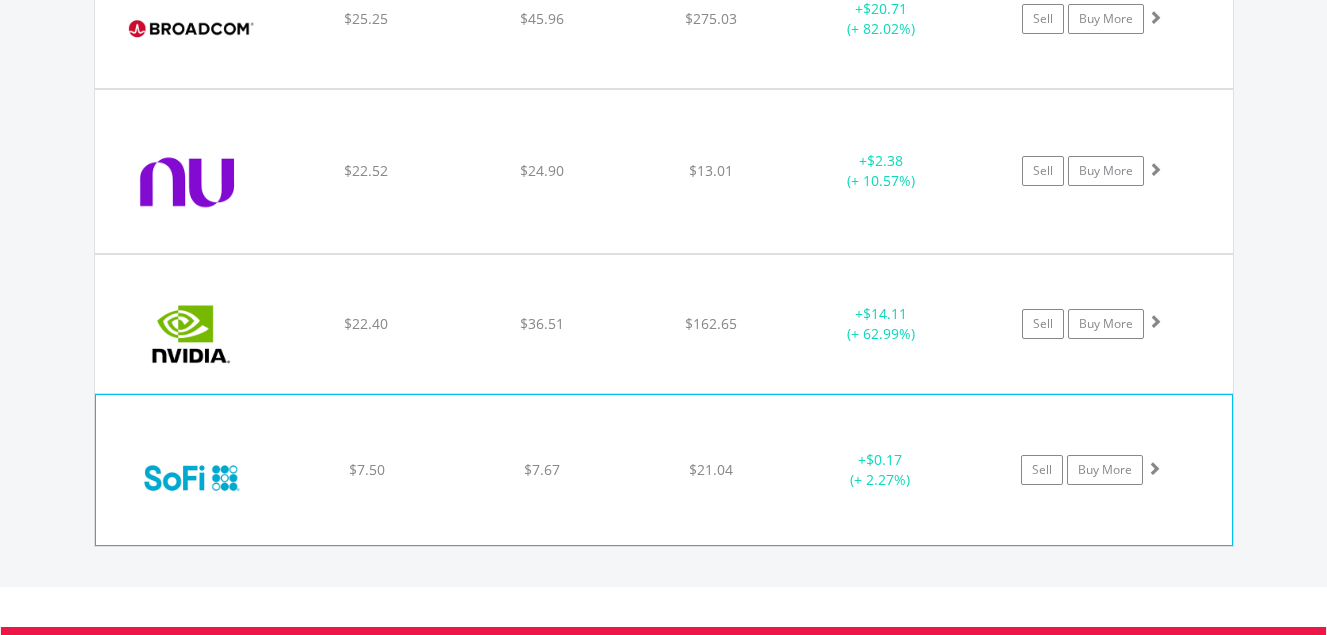 click on "+  $0.17 (+ 2.27%)" at bounding box center (881, 19) 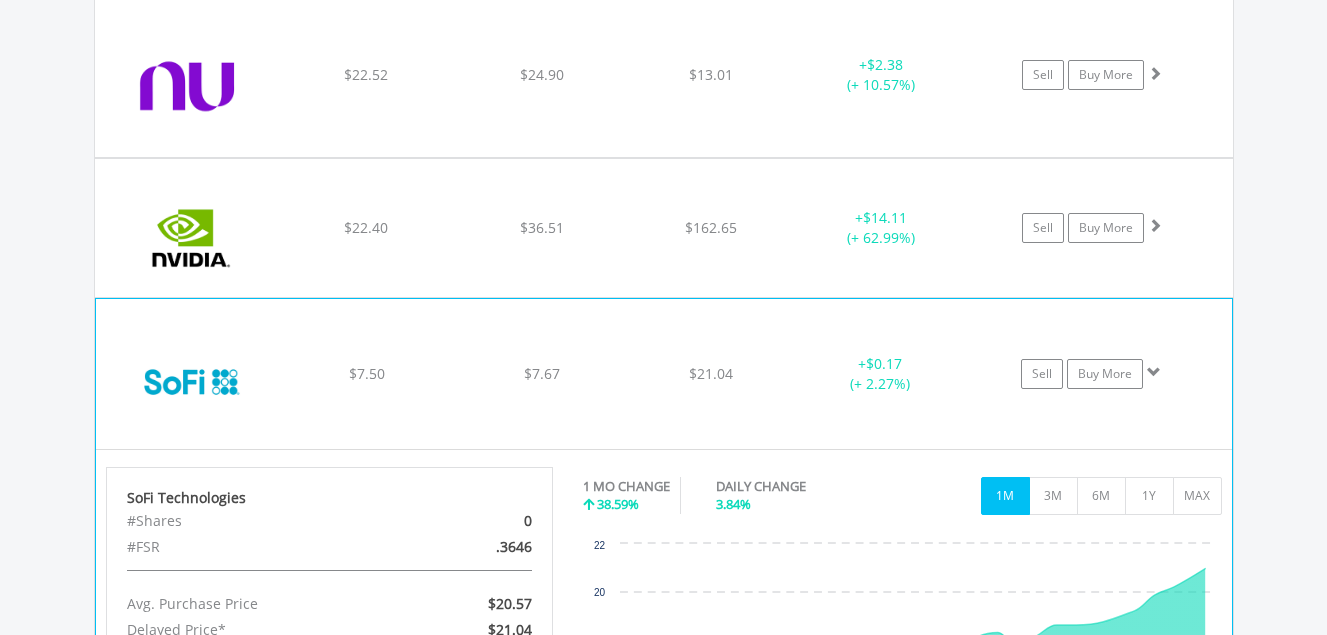 scroll, scrollTop: 1552, scrollLeft: 0, axis: vertical 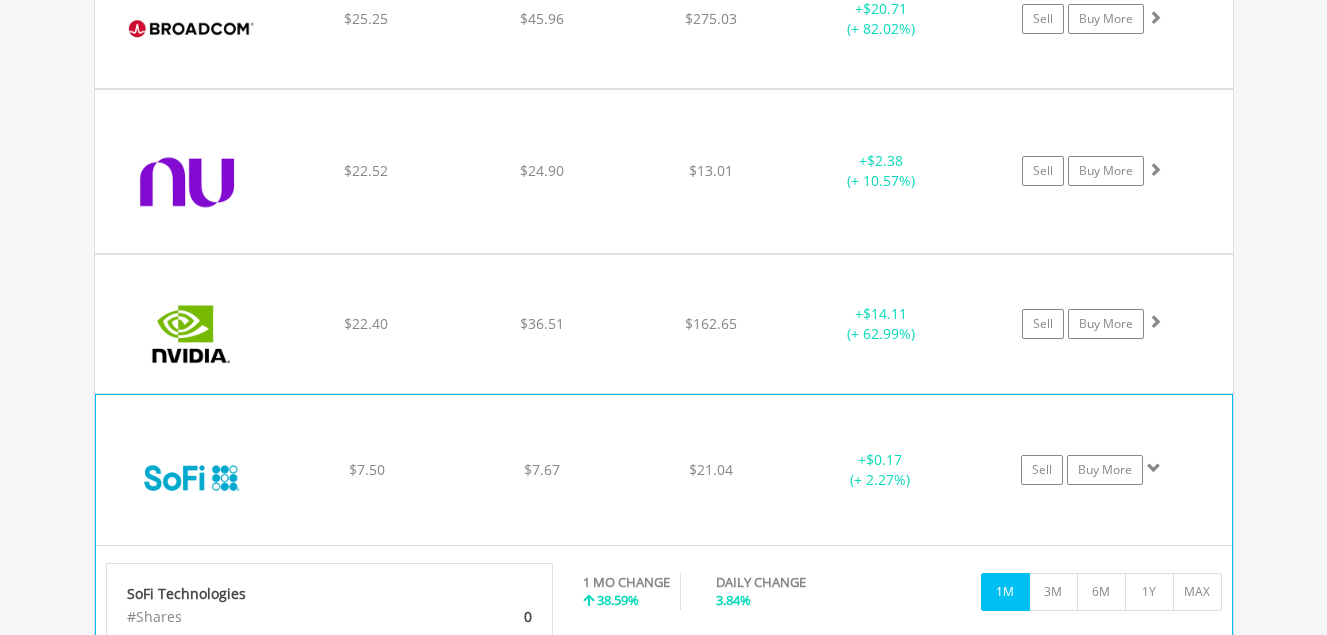 click on "﻿
SoFi Technologies
$7.50
$7.67
$21.04
+  $0.17 (+ 2.27%)
Sell
Buy More" at bounding box center (664, 19) 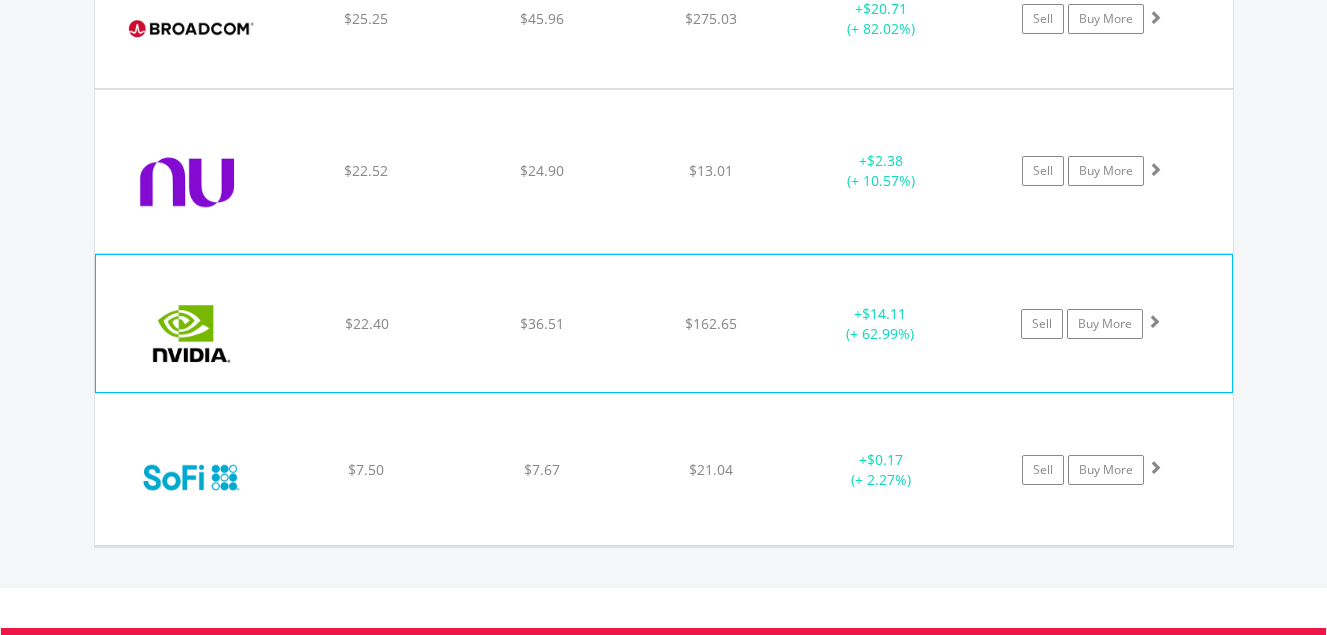 click on "﻿
Nvidia Corp
$22.40
$36.51
$162.65
+  $14.11 (+ 62.99%)
Sell
Buy More" at bounding box center (664, 19) 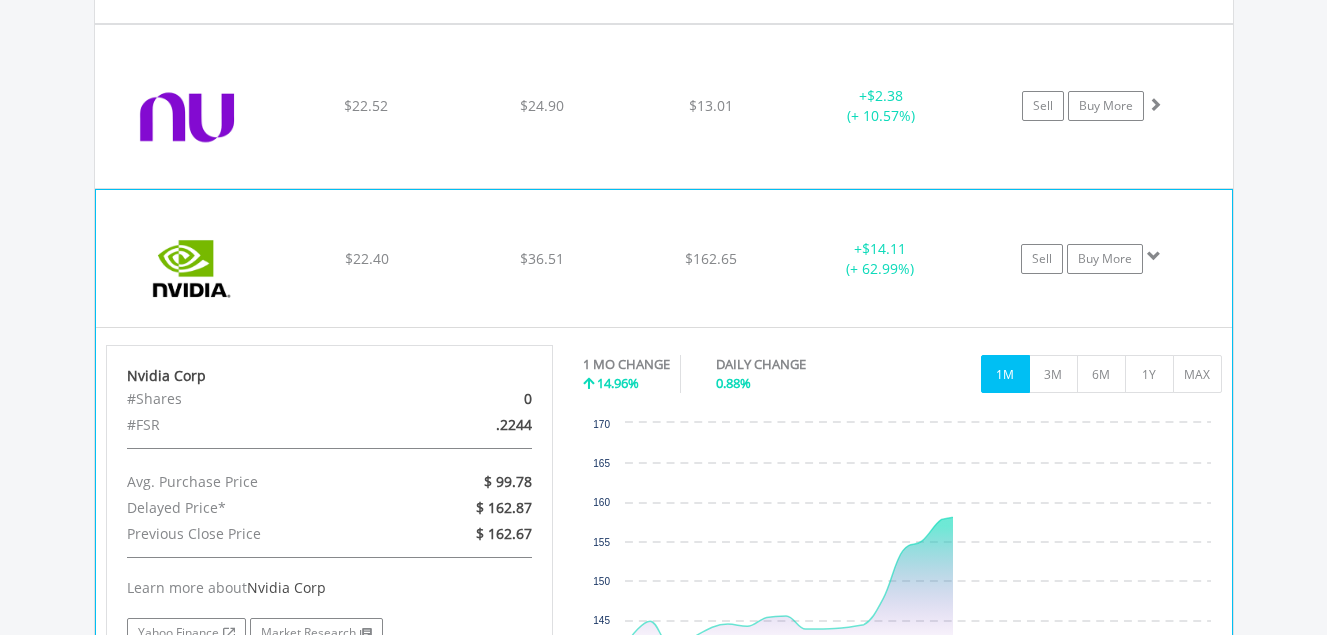 scroll, scrollTop: 1652, scrollLeft: 0, axis: vertical 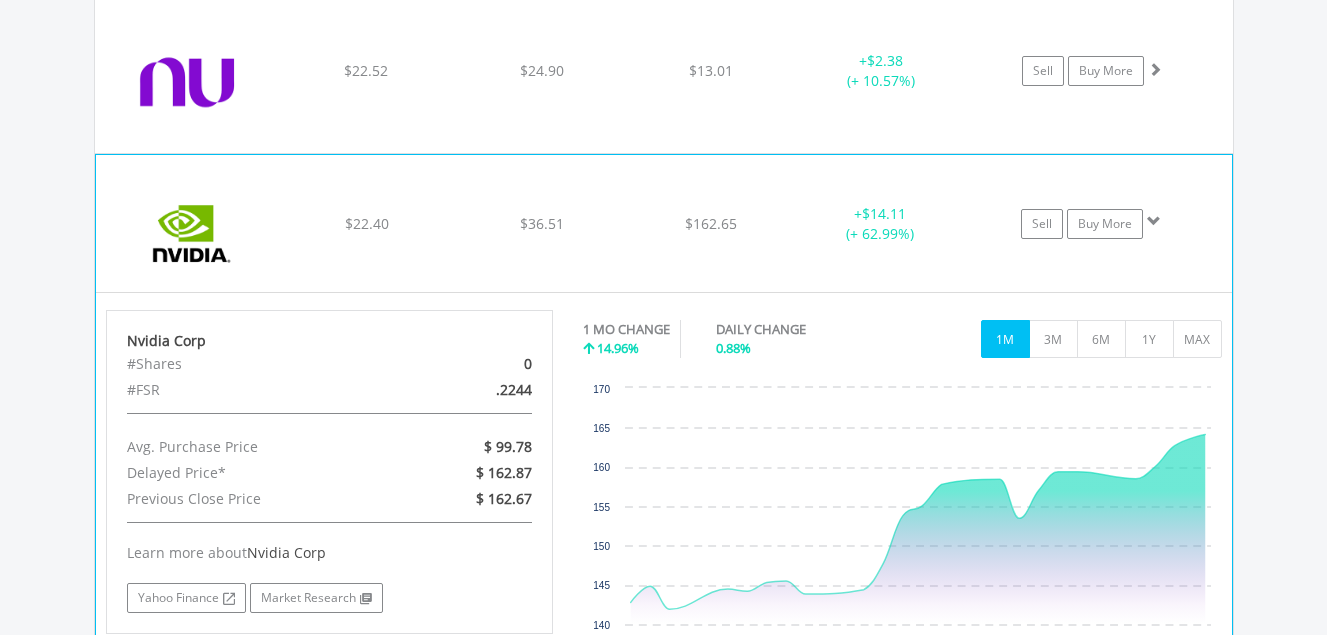 click on "﻿
Nvidia Corp
$22.40
$36.51
$162.65
+  $14.11 (+ 62.99%)
Sell
Buy More" at bounding box center [664, -81] 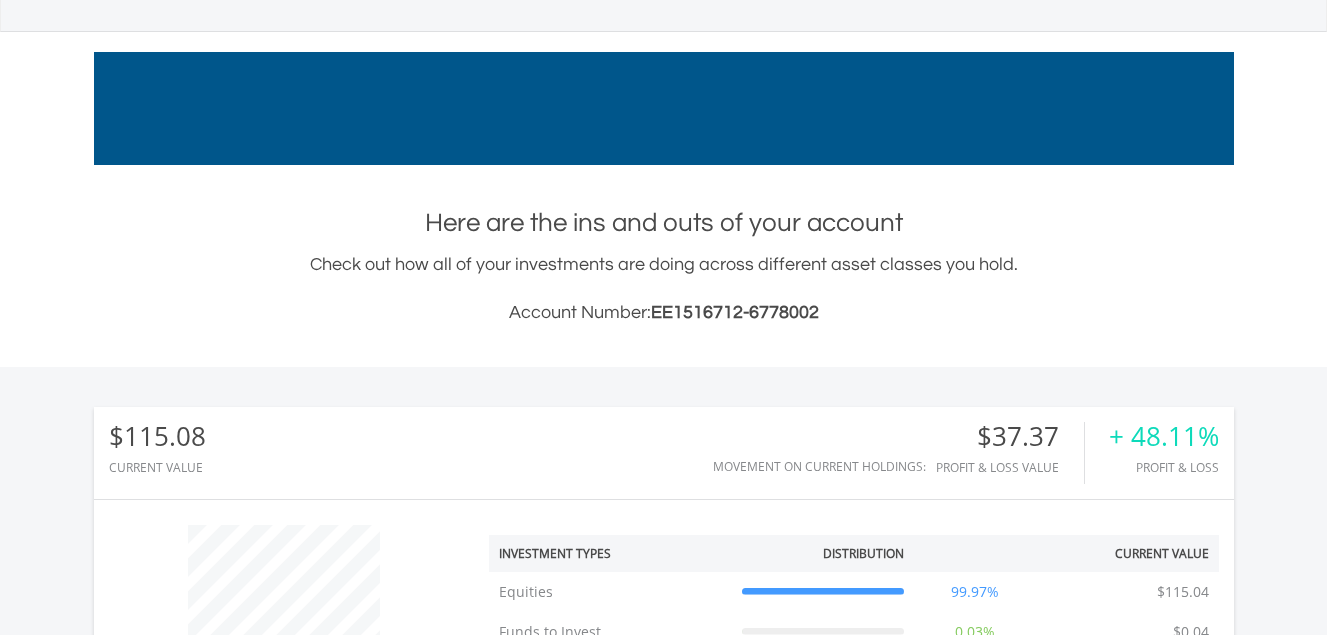scroll, scrollTop: 152, scrollLeft: 0, axis: vertical 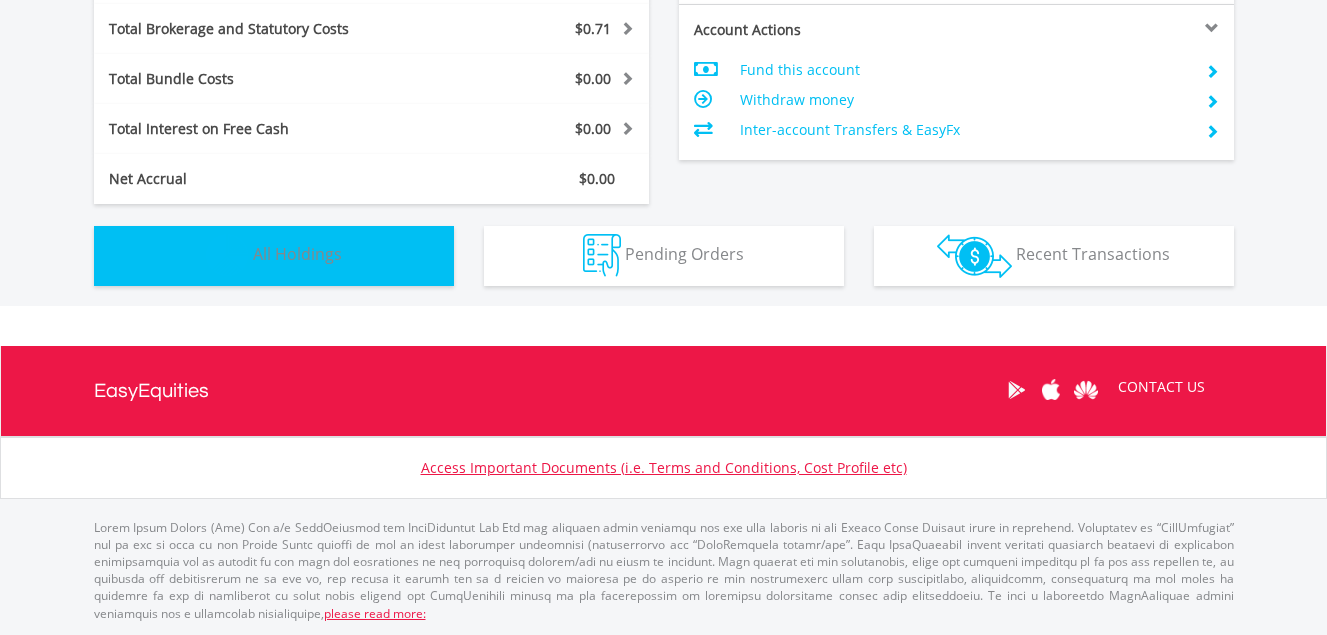 click on "Holdings
All Holdings" at bounding box center [274, 256] 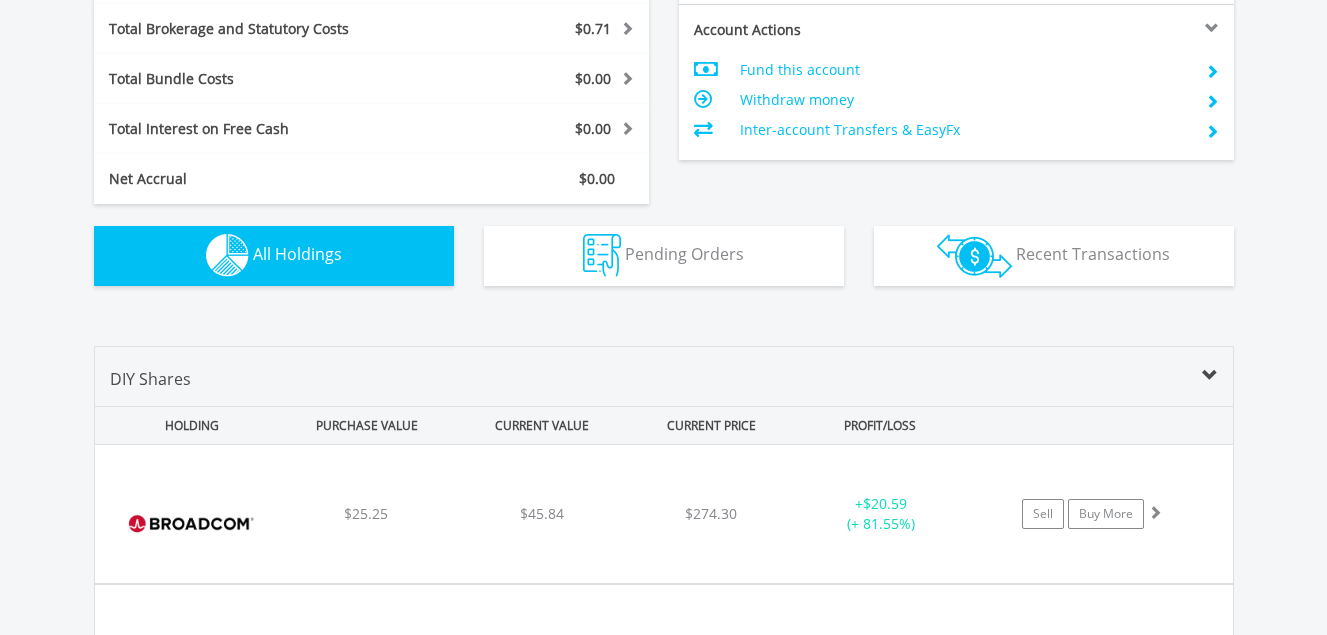 scroll, scrollTop: 1403, scrollLeft: 0, axis: vertical 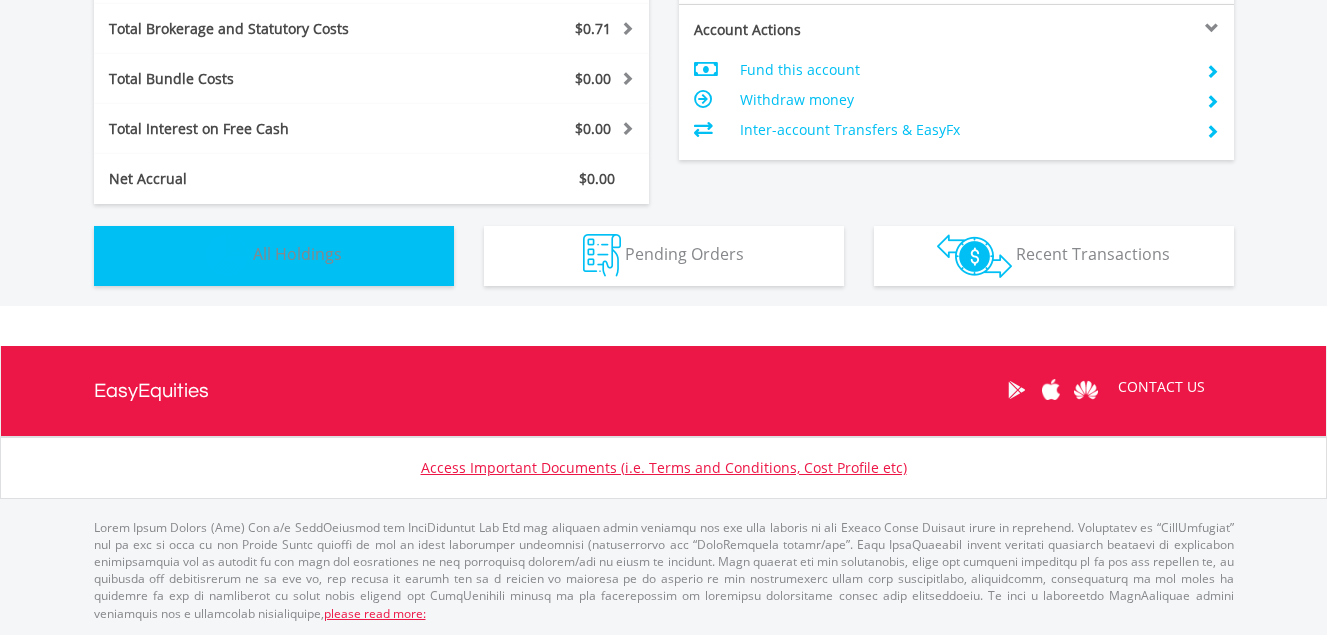 click on "Holdings
All Holdings" at bounding box center (274, 256) 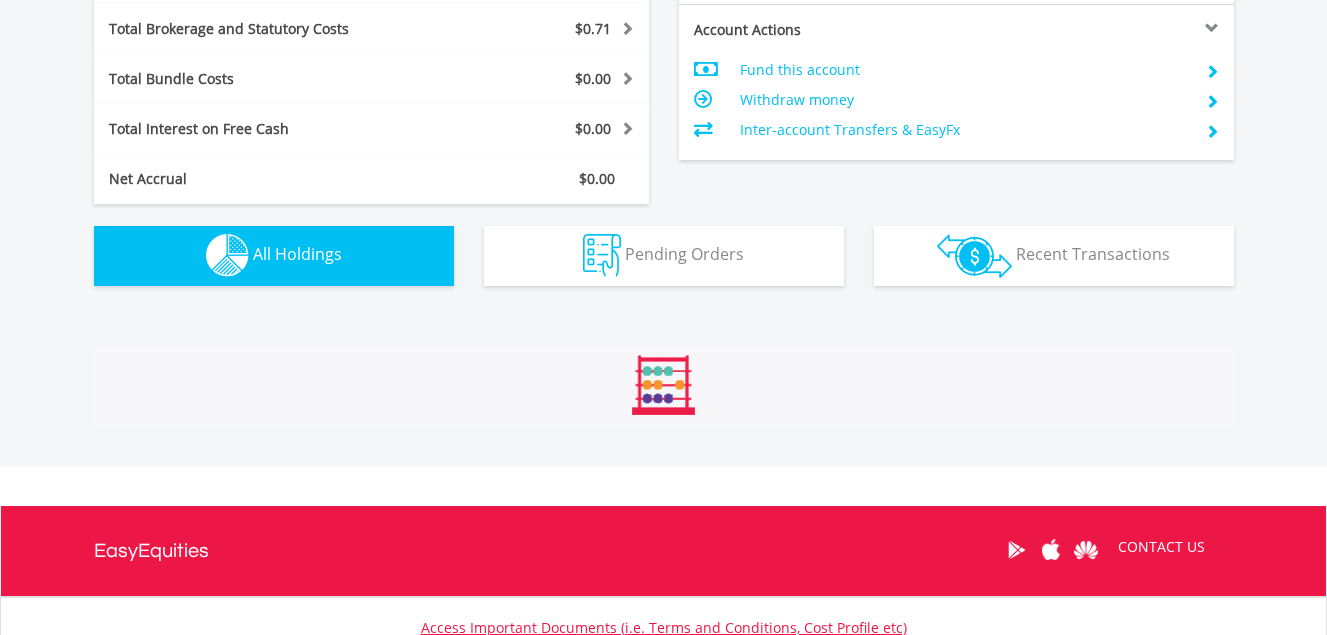 scroll, scrollTop: 1403, scrollLeft: 0, axis: vertical 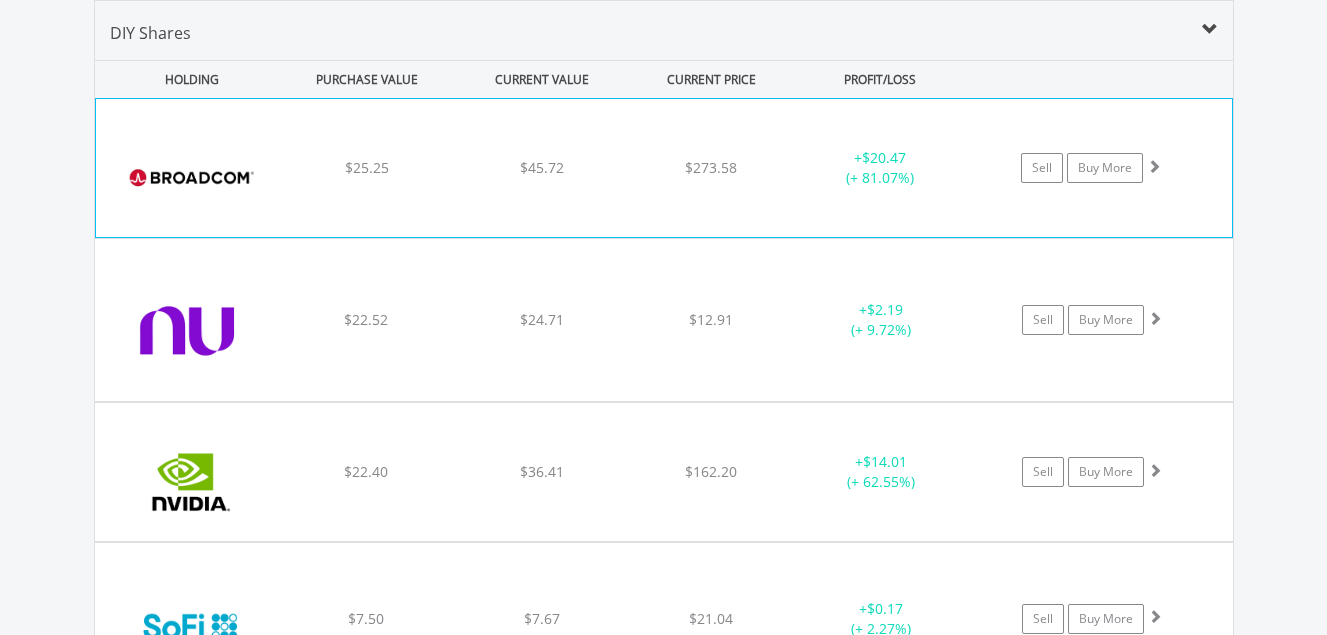 click on "﻿
Broadcom Inc
$25.25
$45.72
$273.58
+  $20.47 (+ 81.07%)
Sell
Buy More" at bounding box center (664, 168) 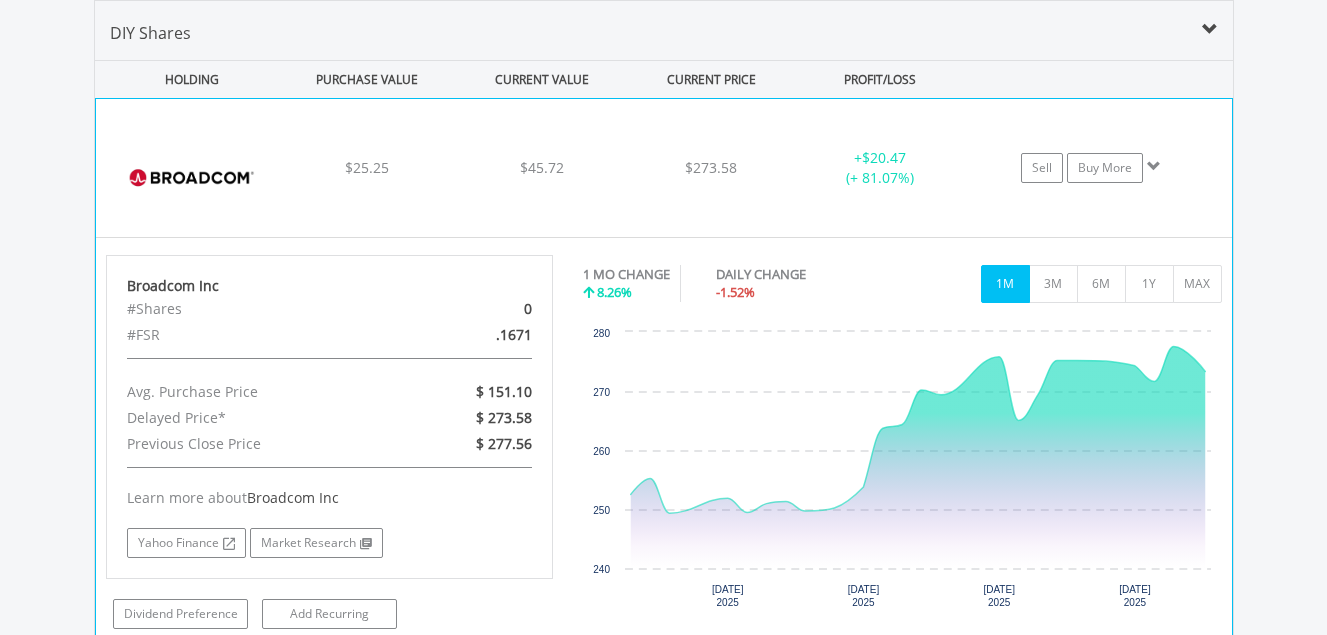 click on "﻿
Broadcom Inc
$25.25
$45.72
$273.58
+  $20.47 (+ 81.07%)
Sell
Buy More" at bounding box center (664, 168) 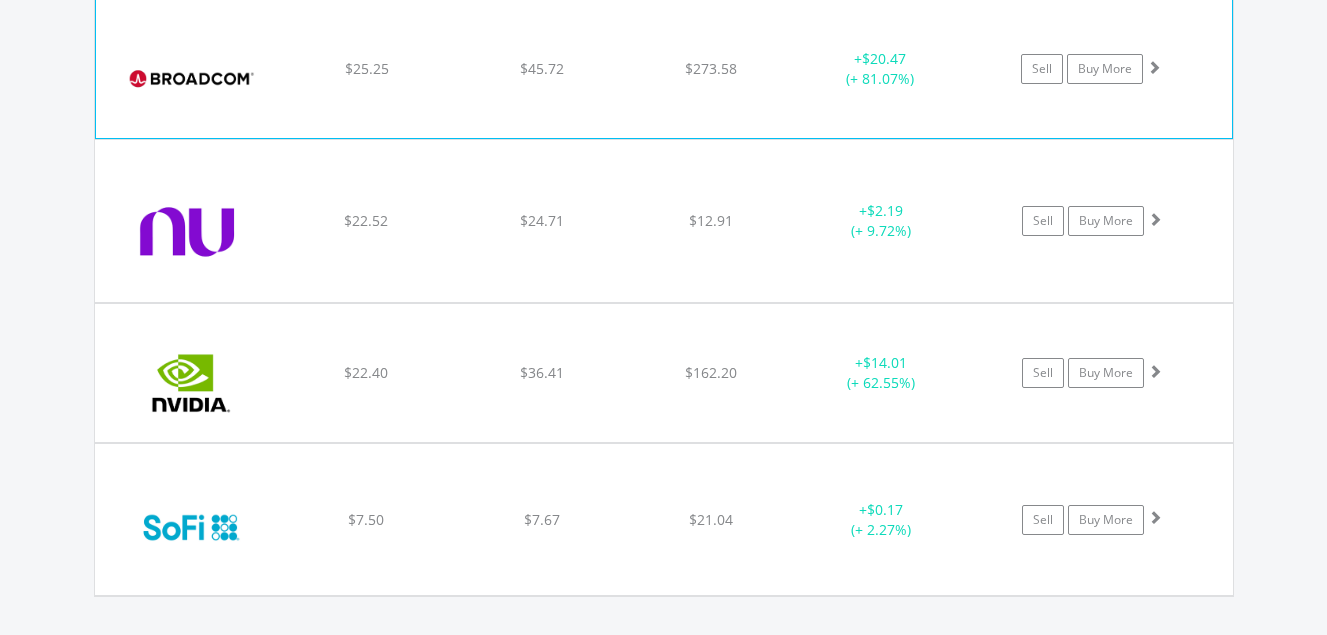 scroll, scrollTop: 1503, scrollLeft: 0, axis: vertical 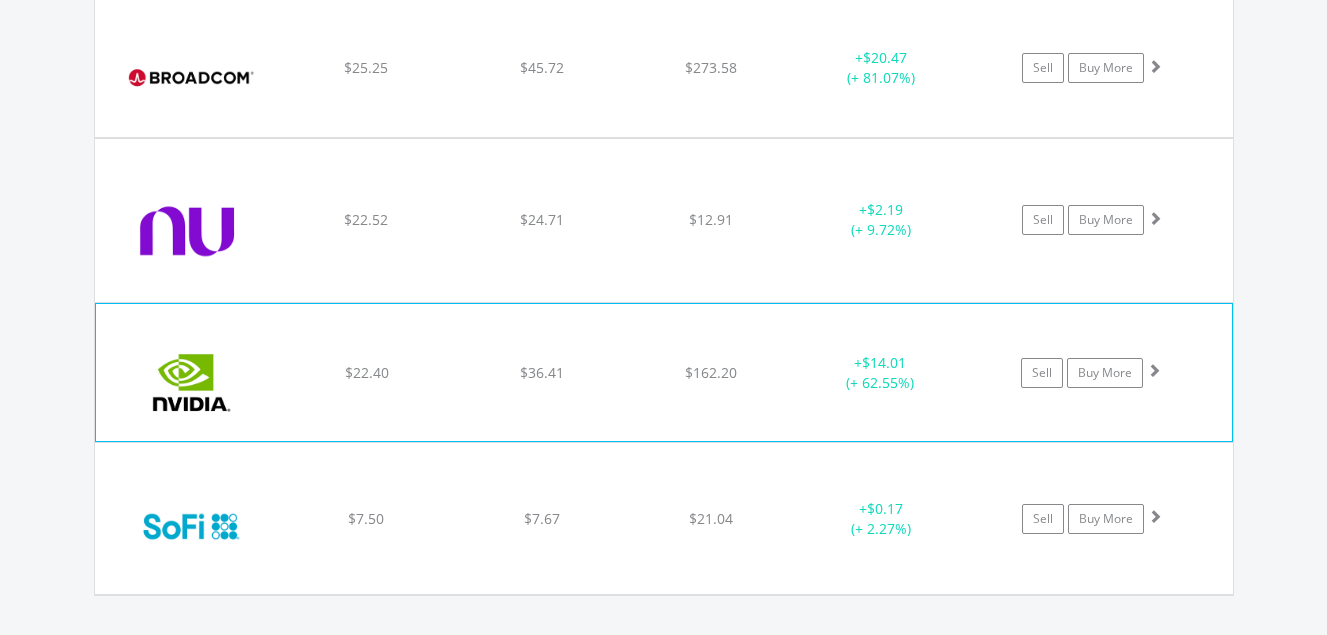 click on "$36.41" at bounding box center [541, 68] 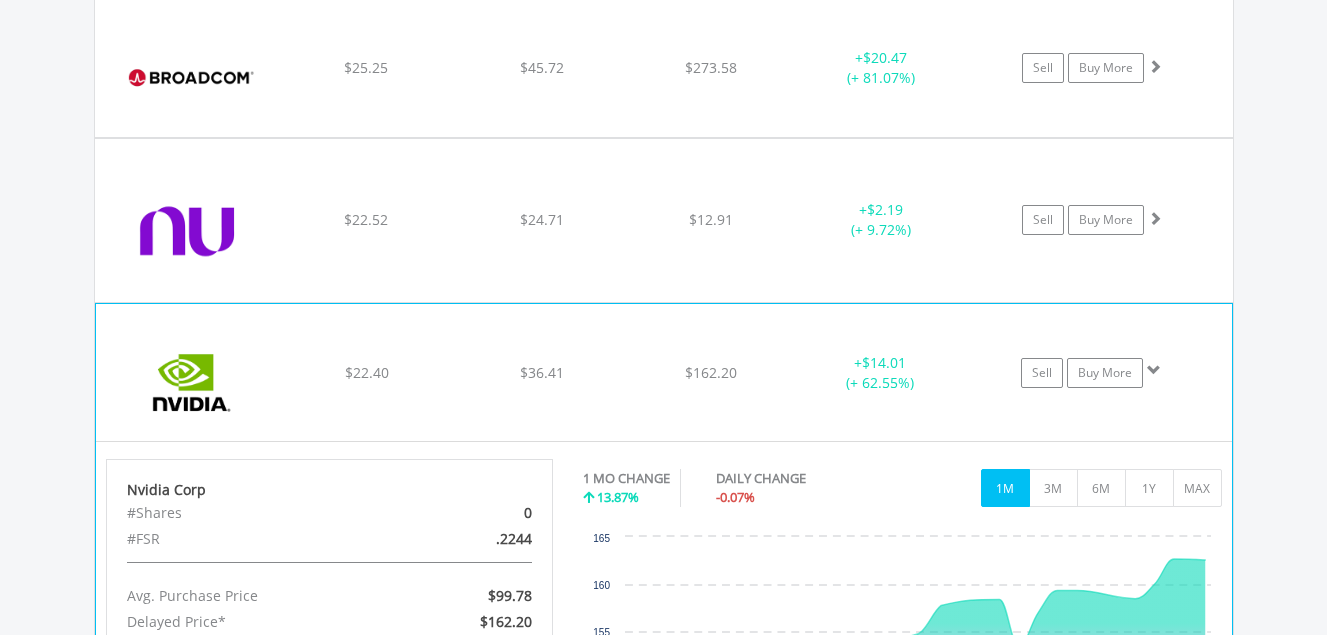 click on "$36.41" at bounding box center (541, 68) 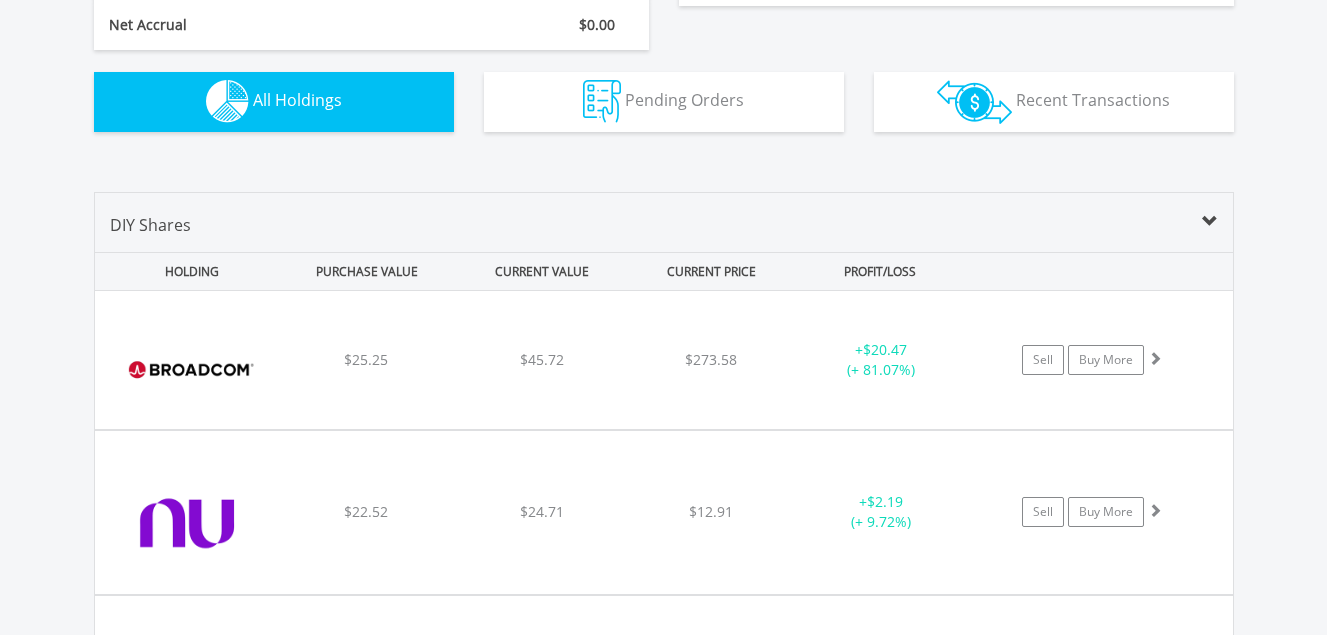 scroll, scrollTop: 1203, scrollLeft: 0, axis: vertical 